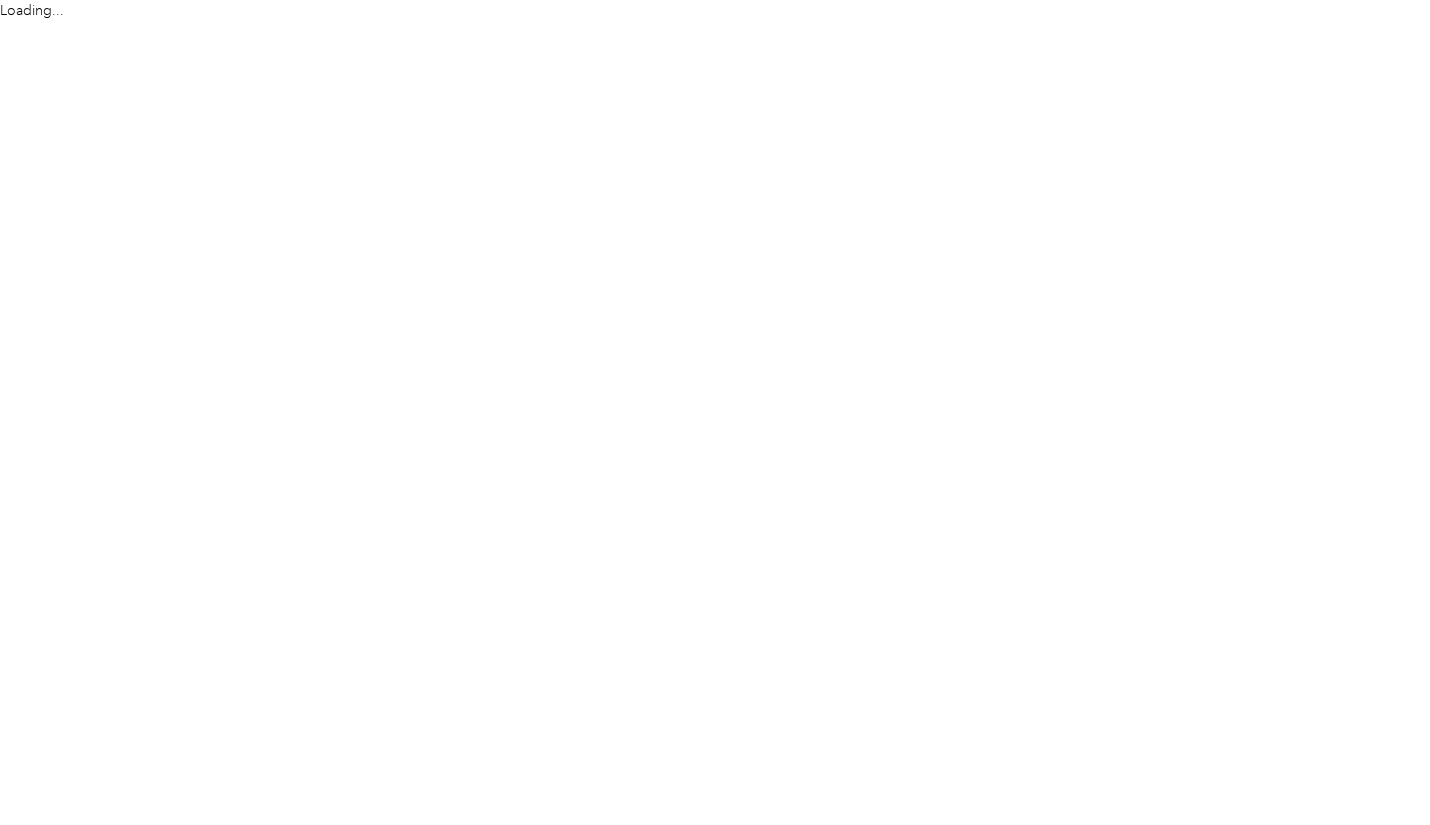 scroll, scrollTop: 0, scrollLeft: 0, axis: both 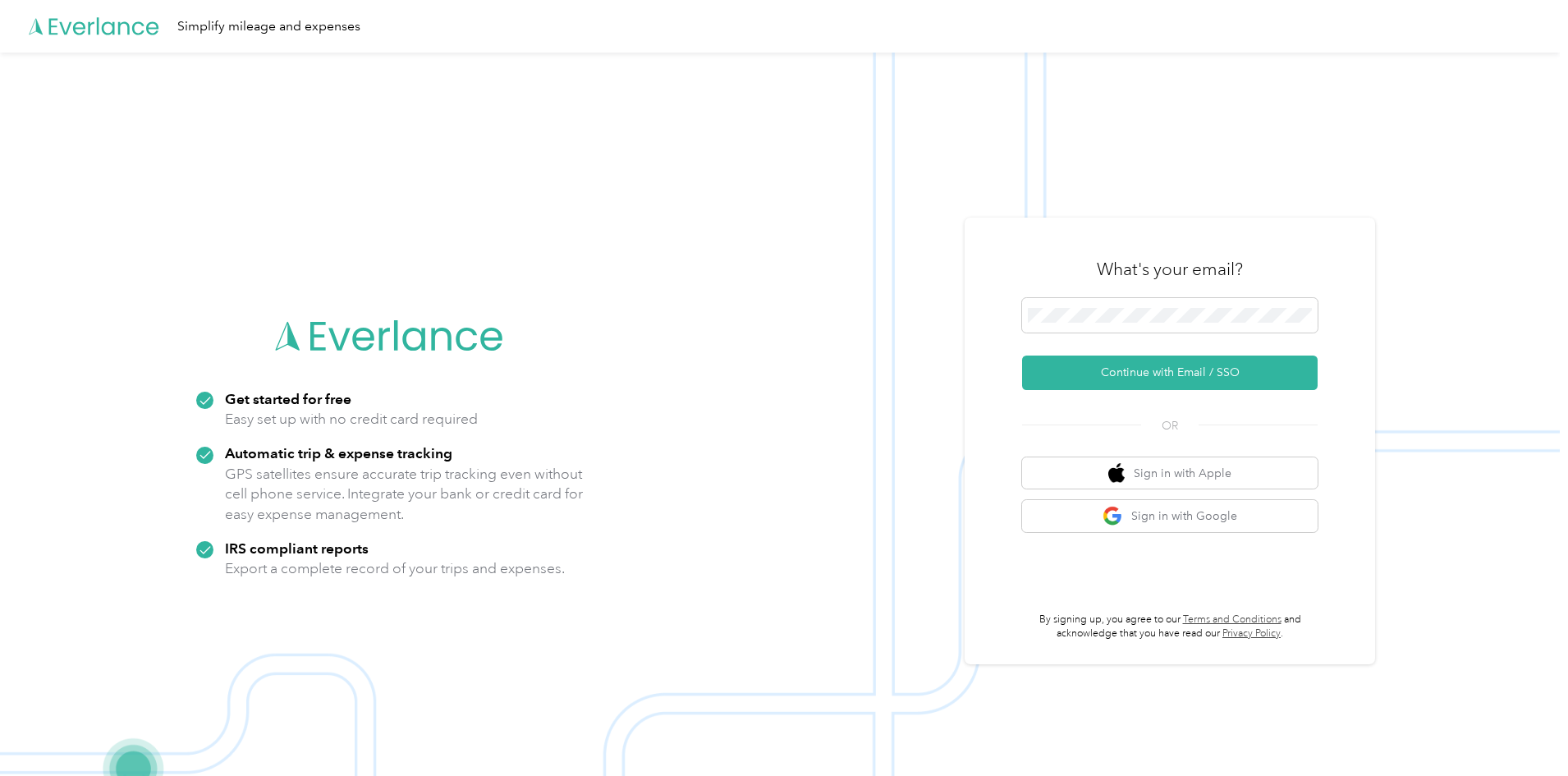 click on "Continue with Email / SSO" at bounding box center [1170, 373] 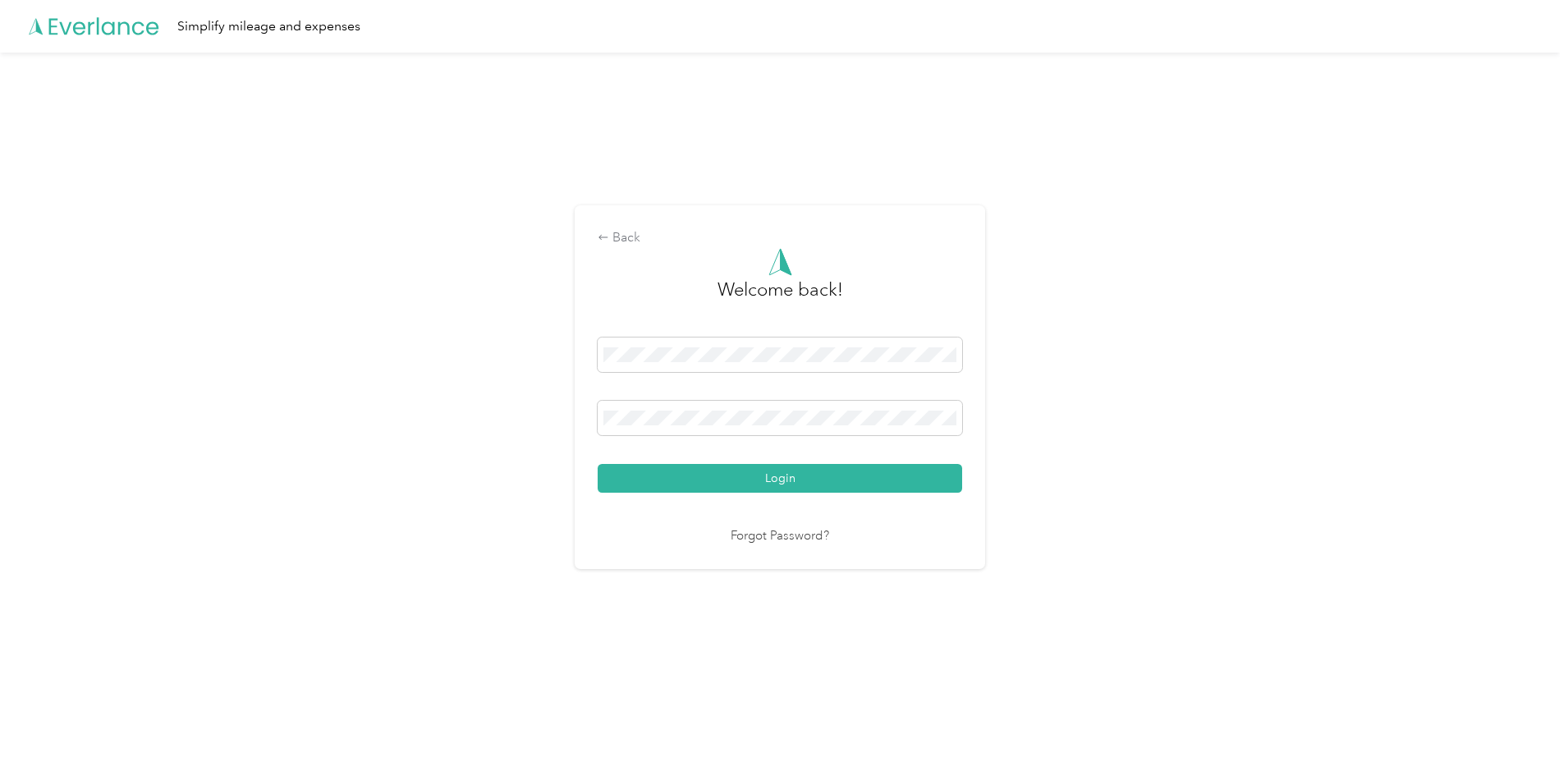 click on "Login" at bounding box center (780, 478) 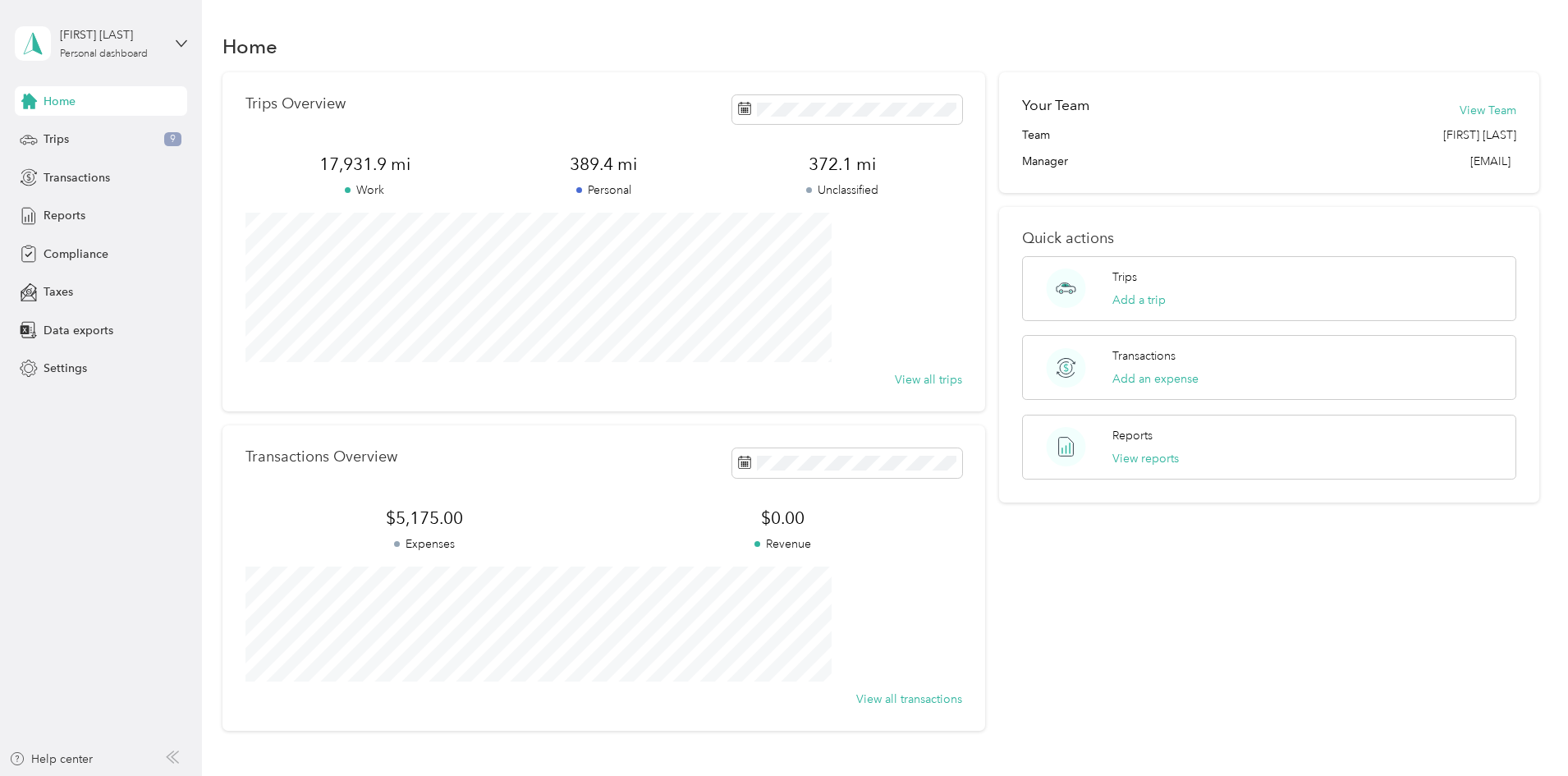 click on "Reports" at bounding box center (64, 215) 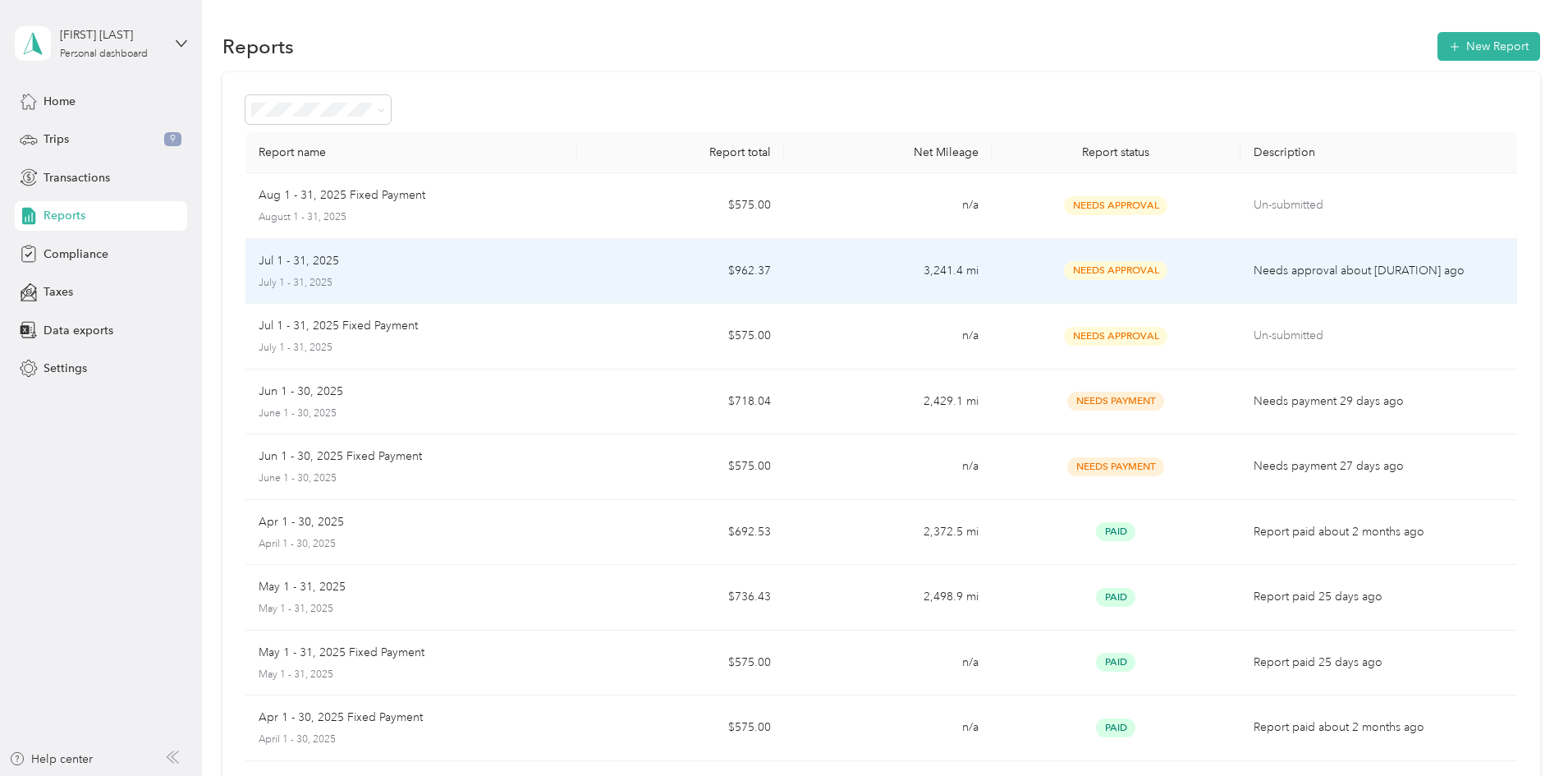 click on "3,241.4 mi" at bounding box center [887, 272] 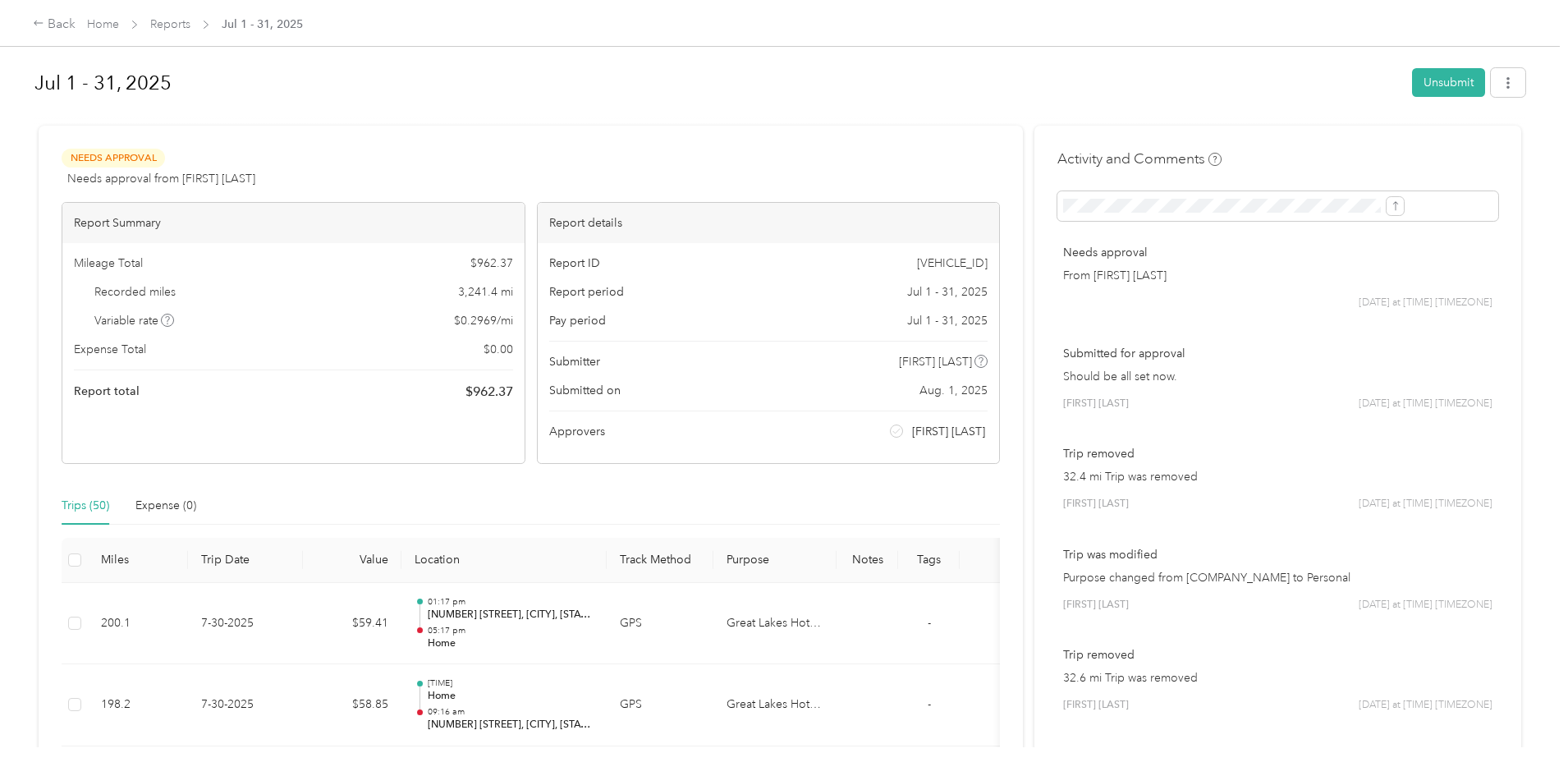 click on "Unsubmit" at bounding box center [1448, 82] 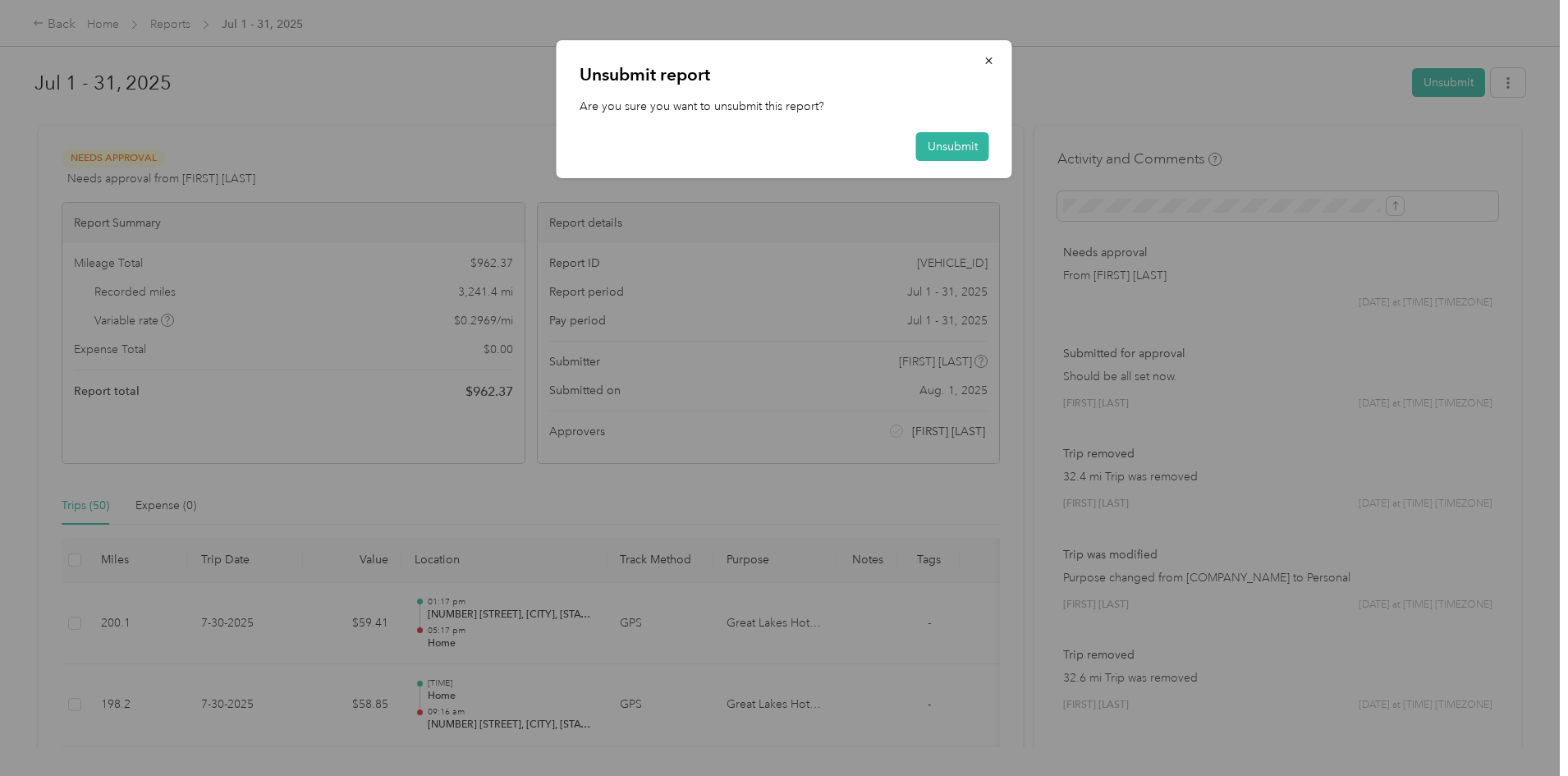 click on "Unsubmit" at bounding box center [952, 146] 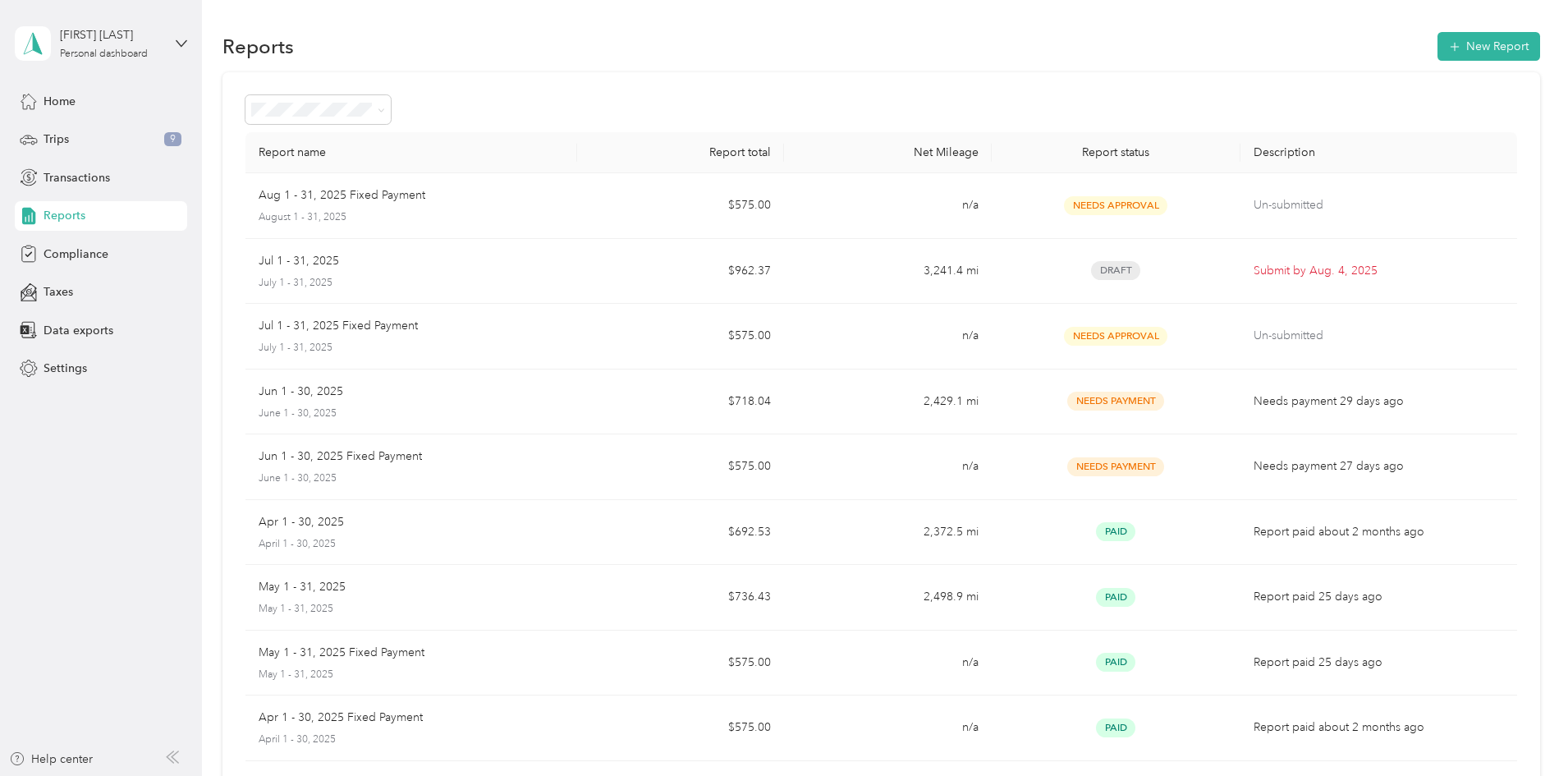 click on "Trips" at bounding box center [56, 139] 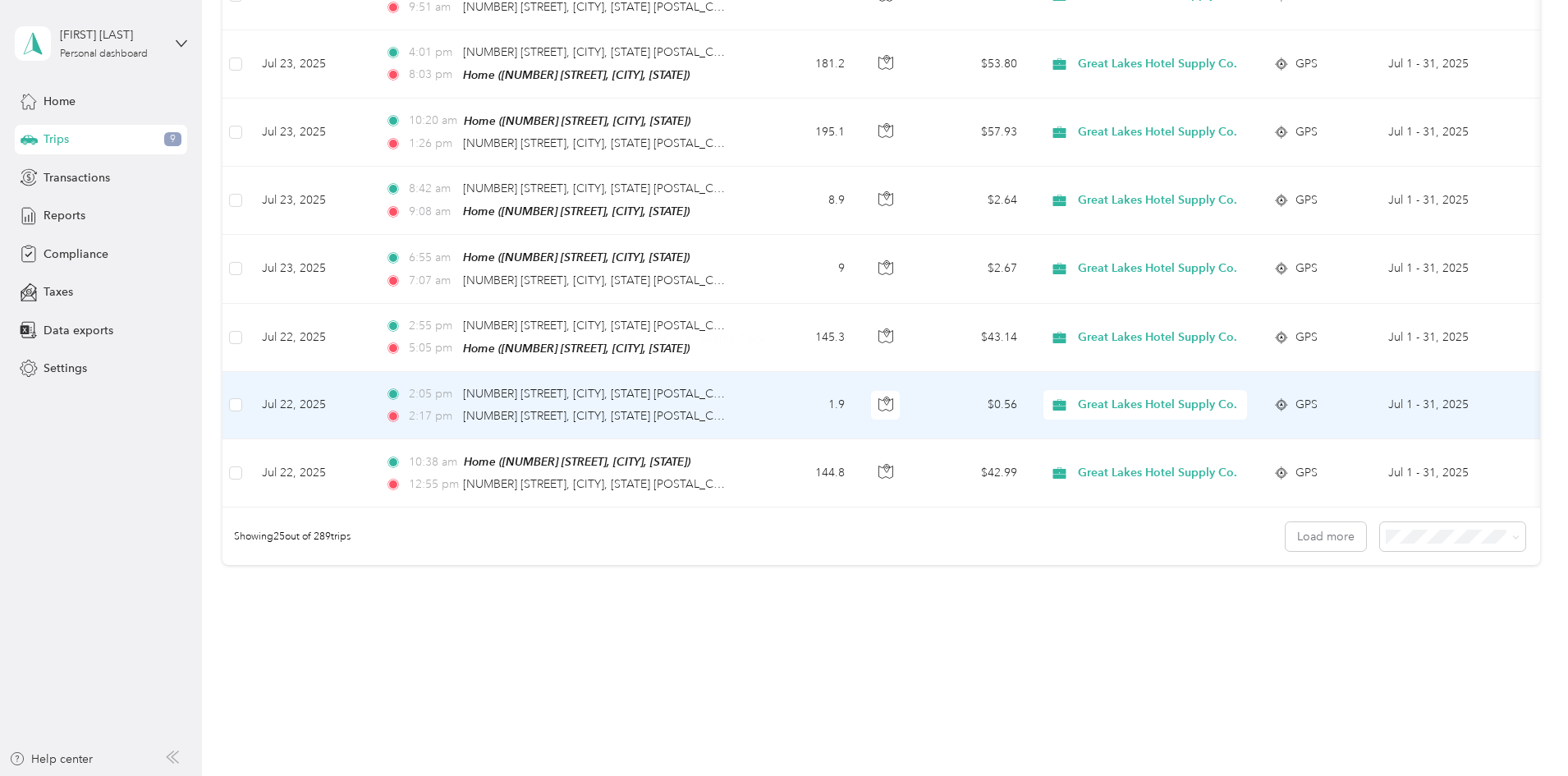 scroll, scrollTop: 1486, scrollLeft: 0, axis: vertical 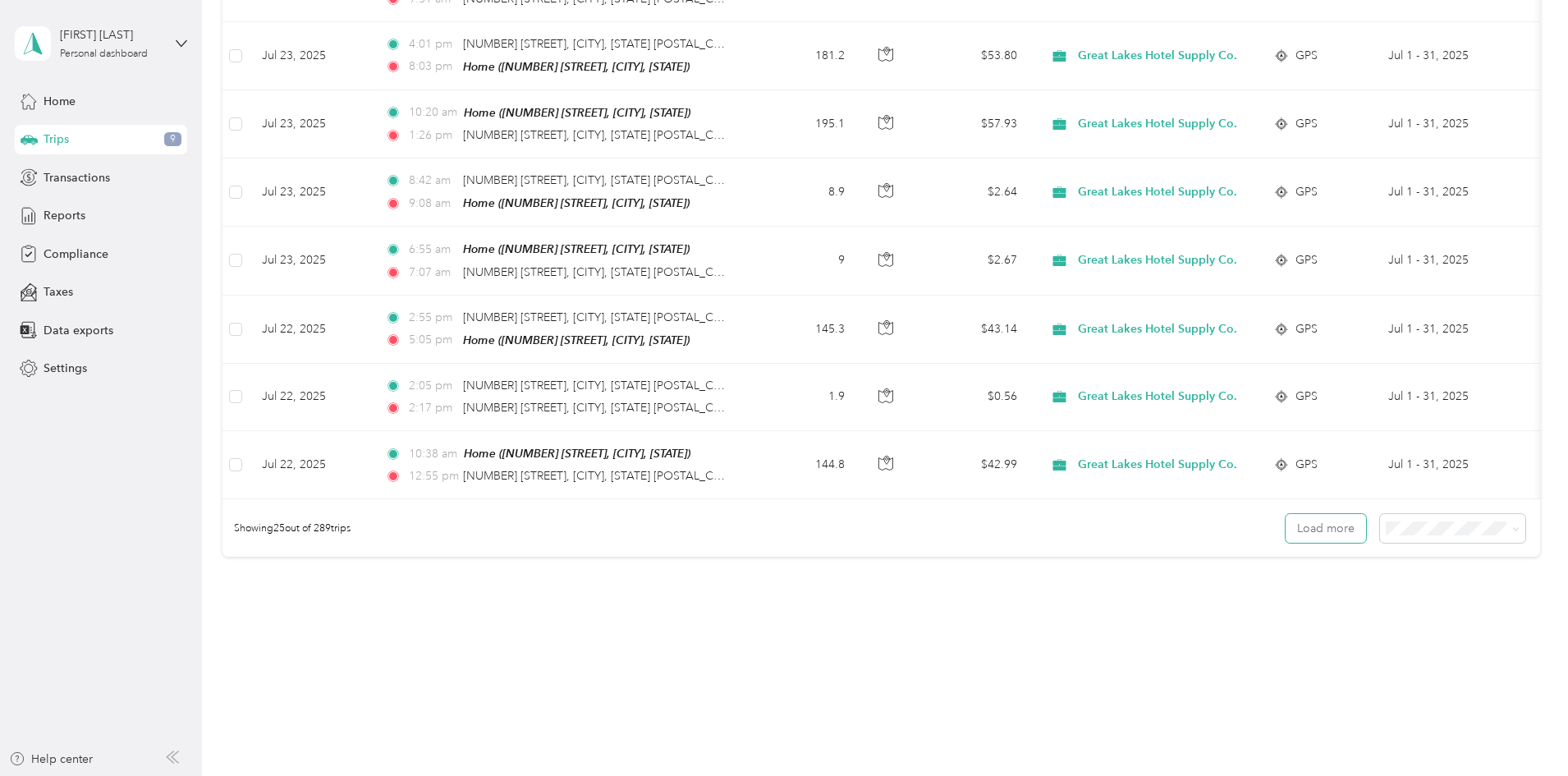 click on "Load more" at bounding box center [1326, 528] 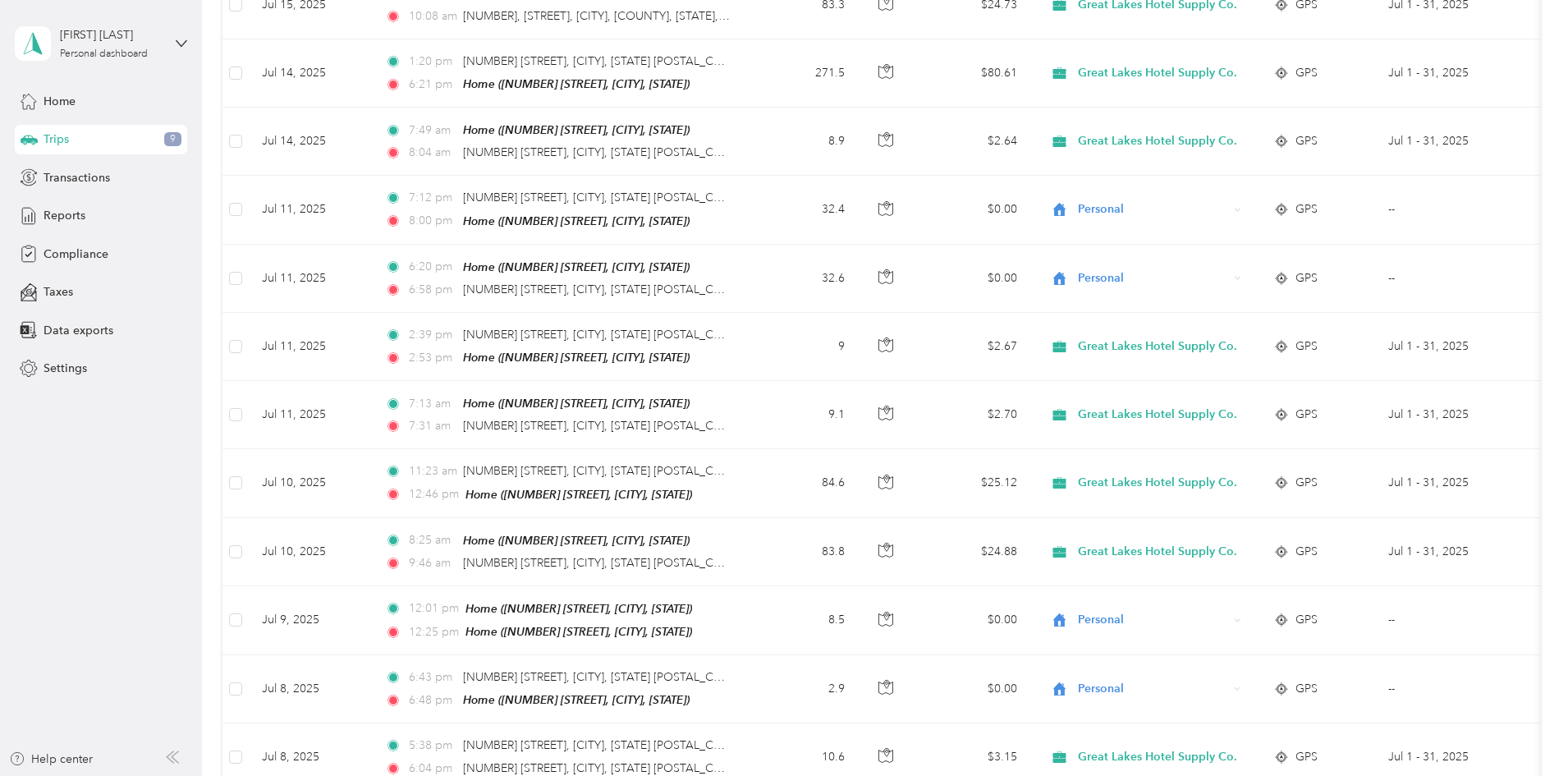 scroll, scrollTop: 3047, scrollLeft: 0, axis: vertical 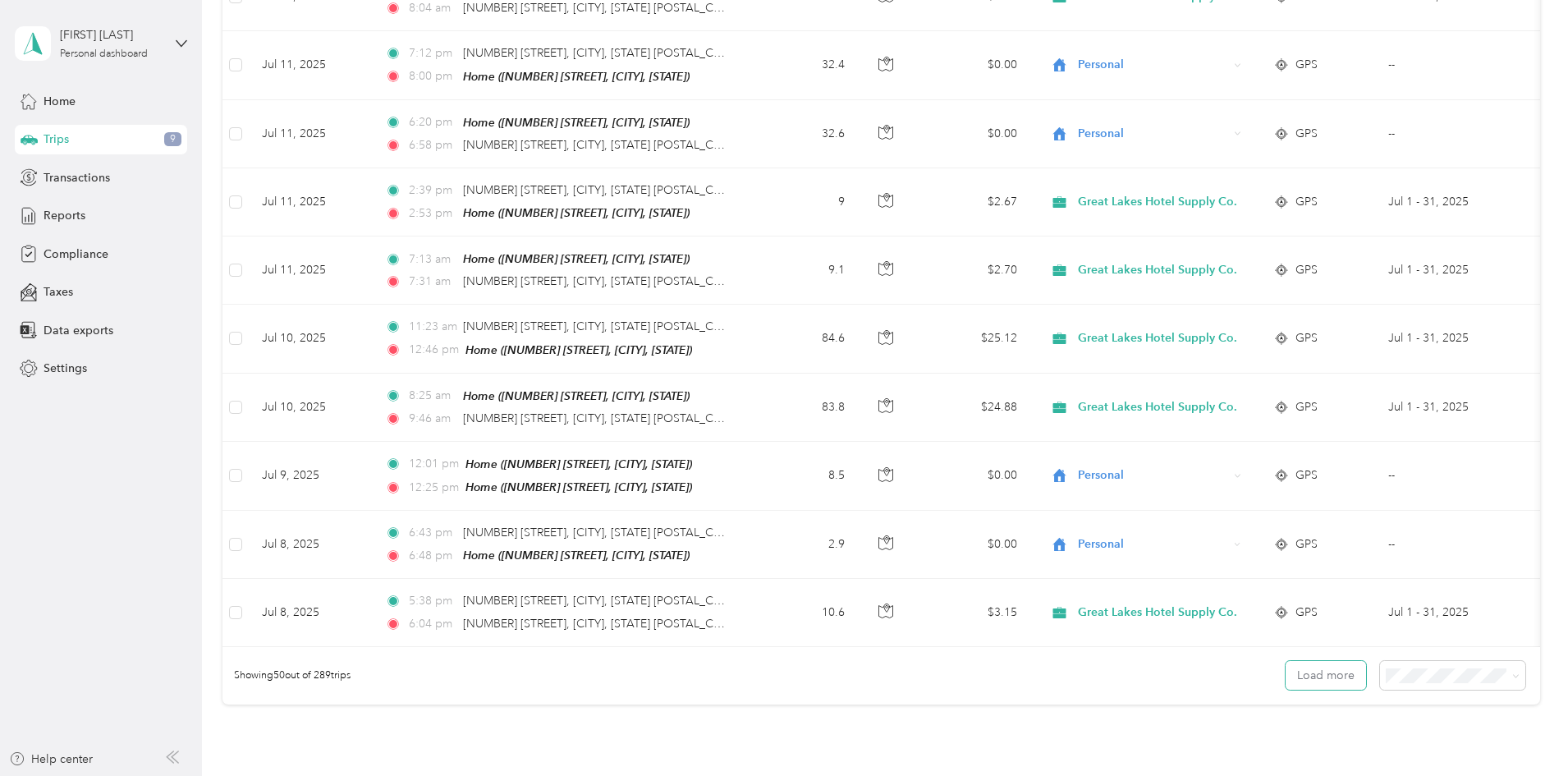 click on "Load more" at bounding box center [1326, 675] 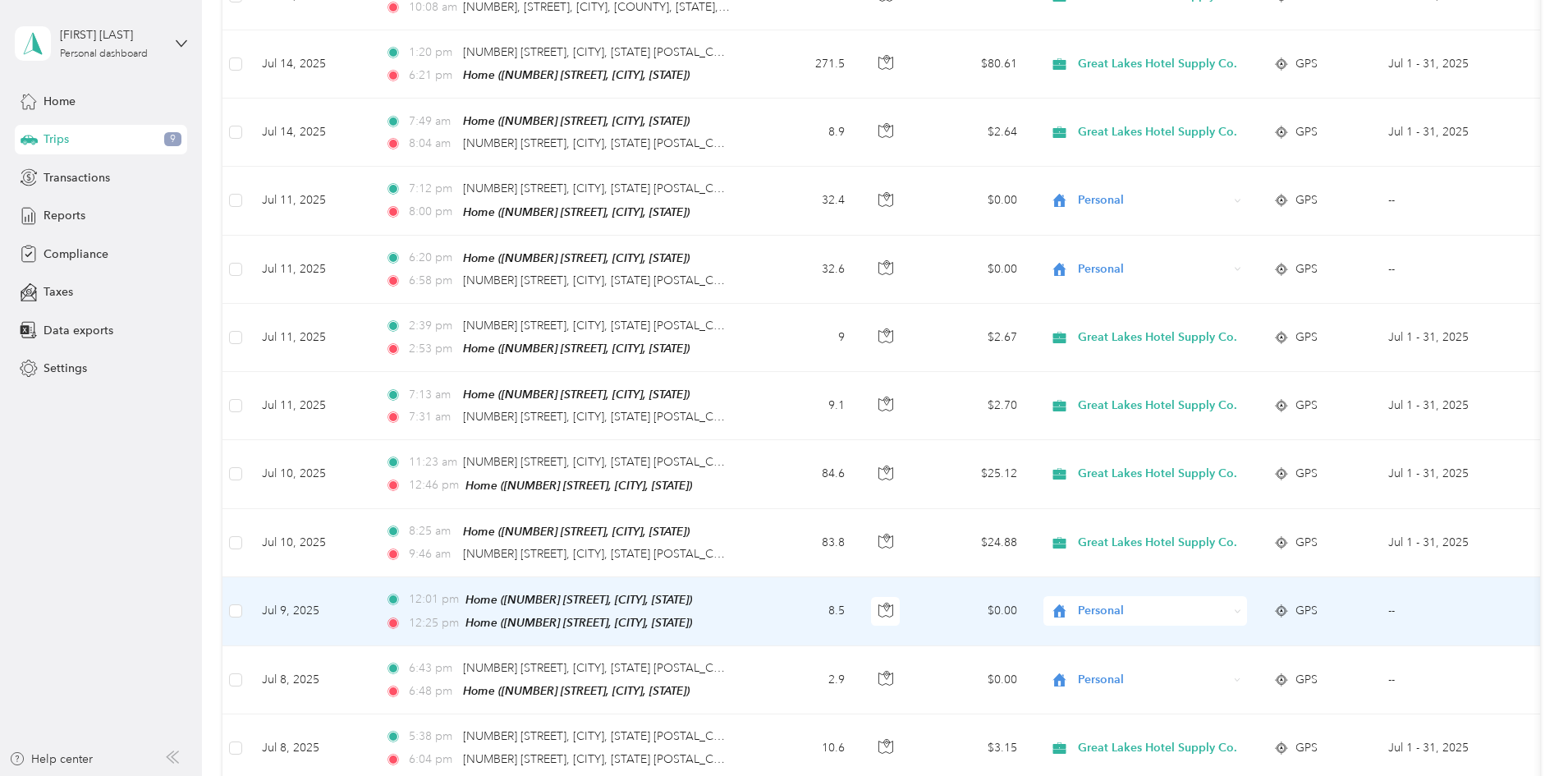 scroll, scrollTop: 2882, scrollLeft: 0, axis: vertical 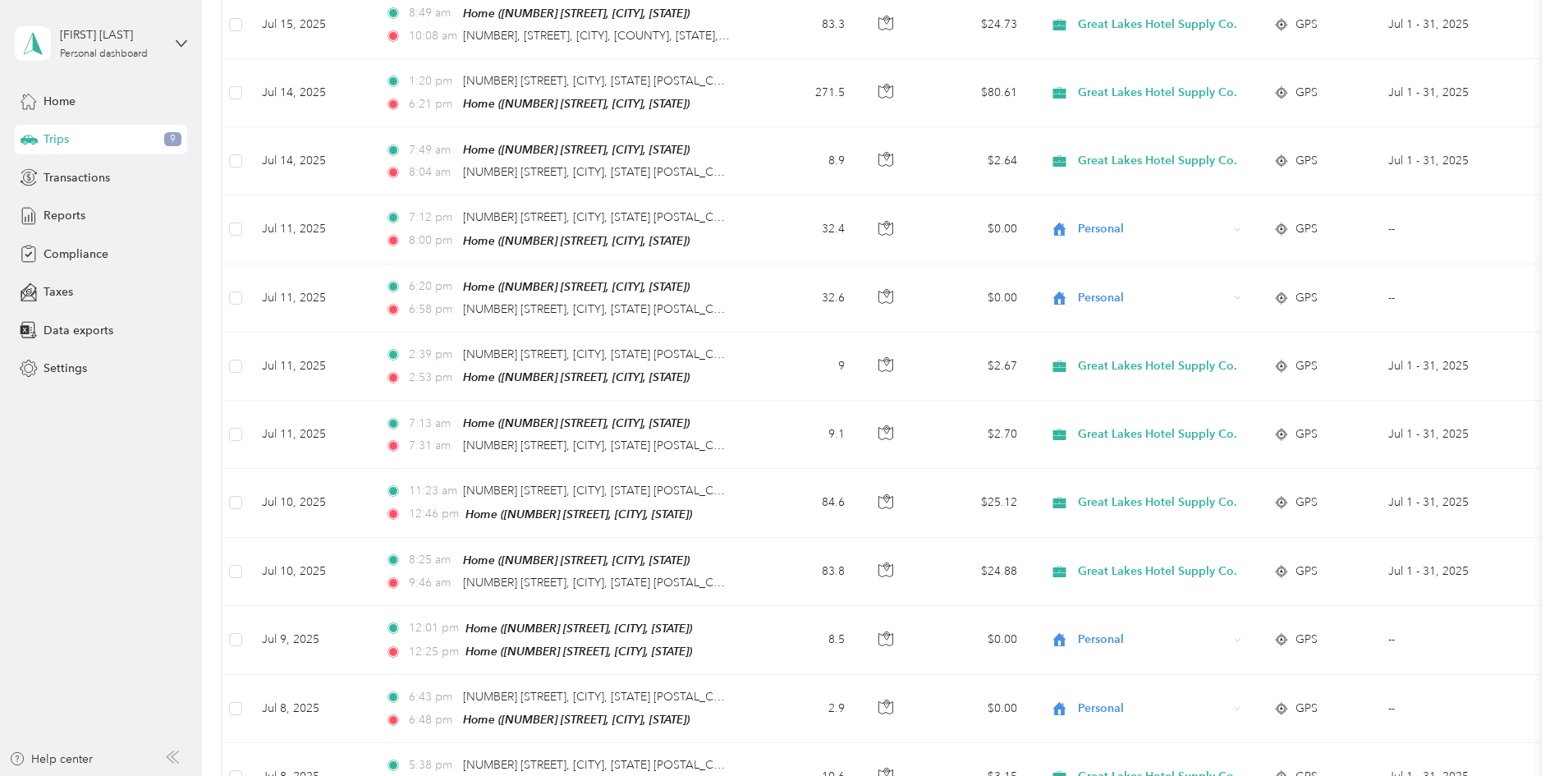 click on "Reports" at bounding box center [64, 215] 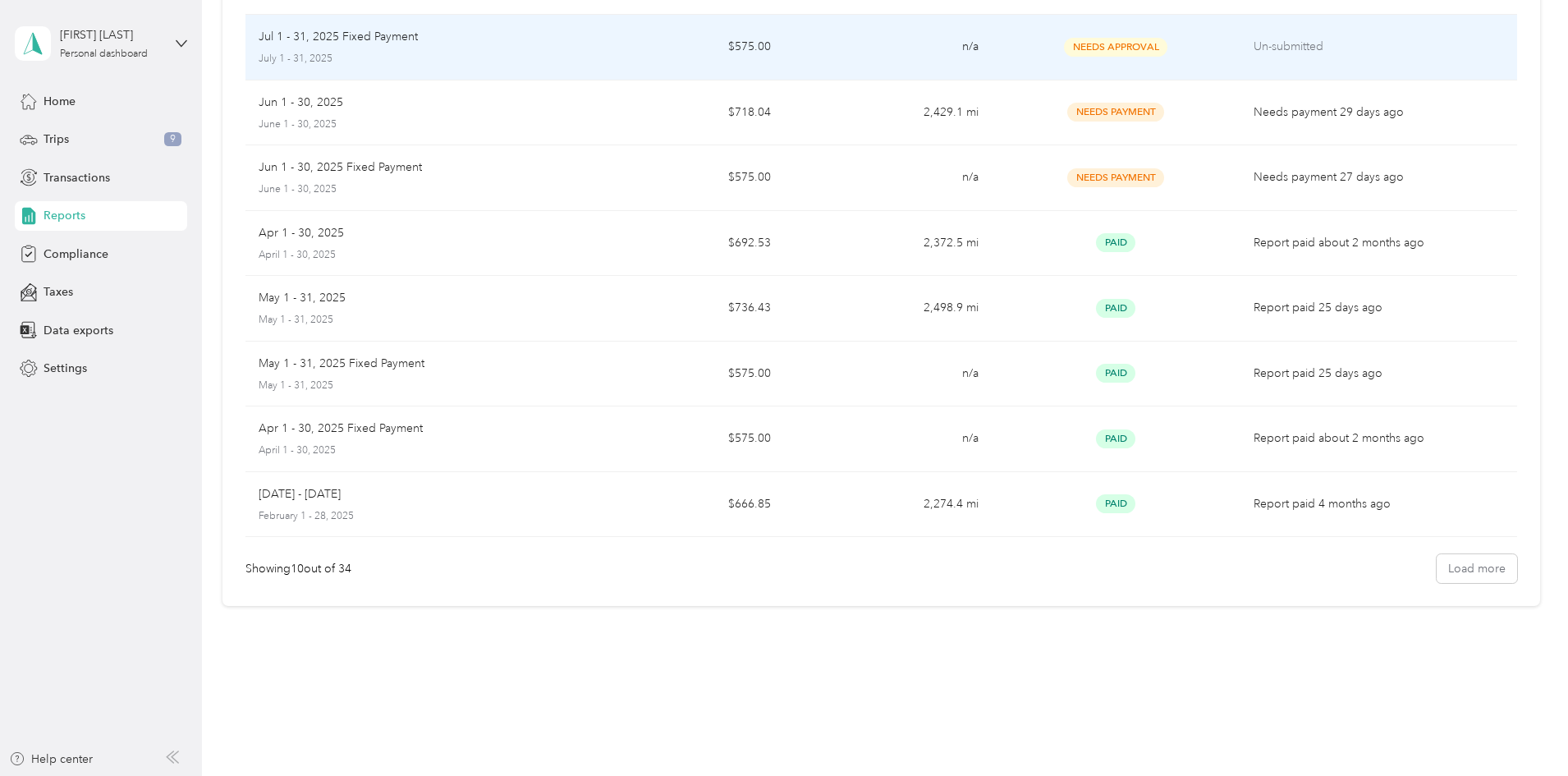 click on "Needs Approval" at bounding box center [1116, 47] 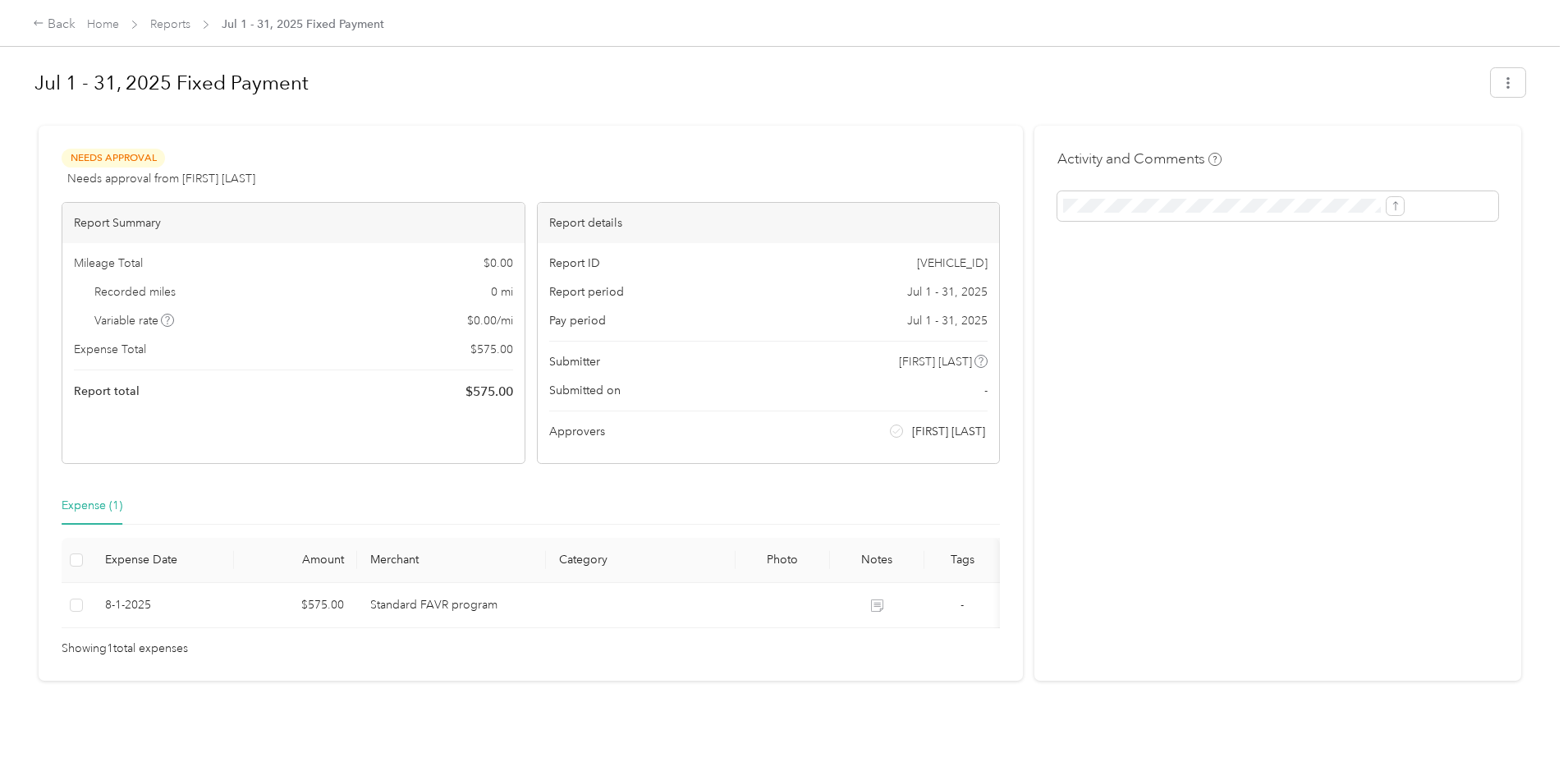 scroll, scrollTop: 16, scrollLeft: 0, axis: vertical 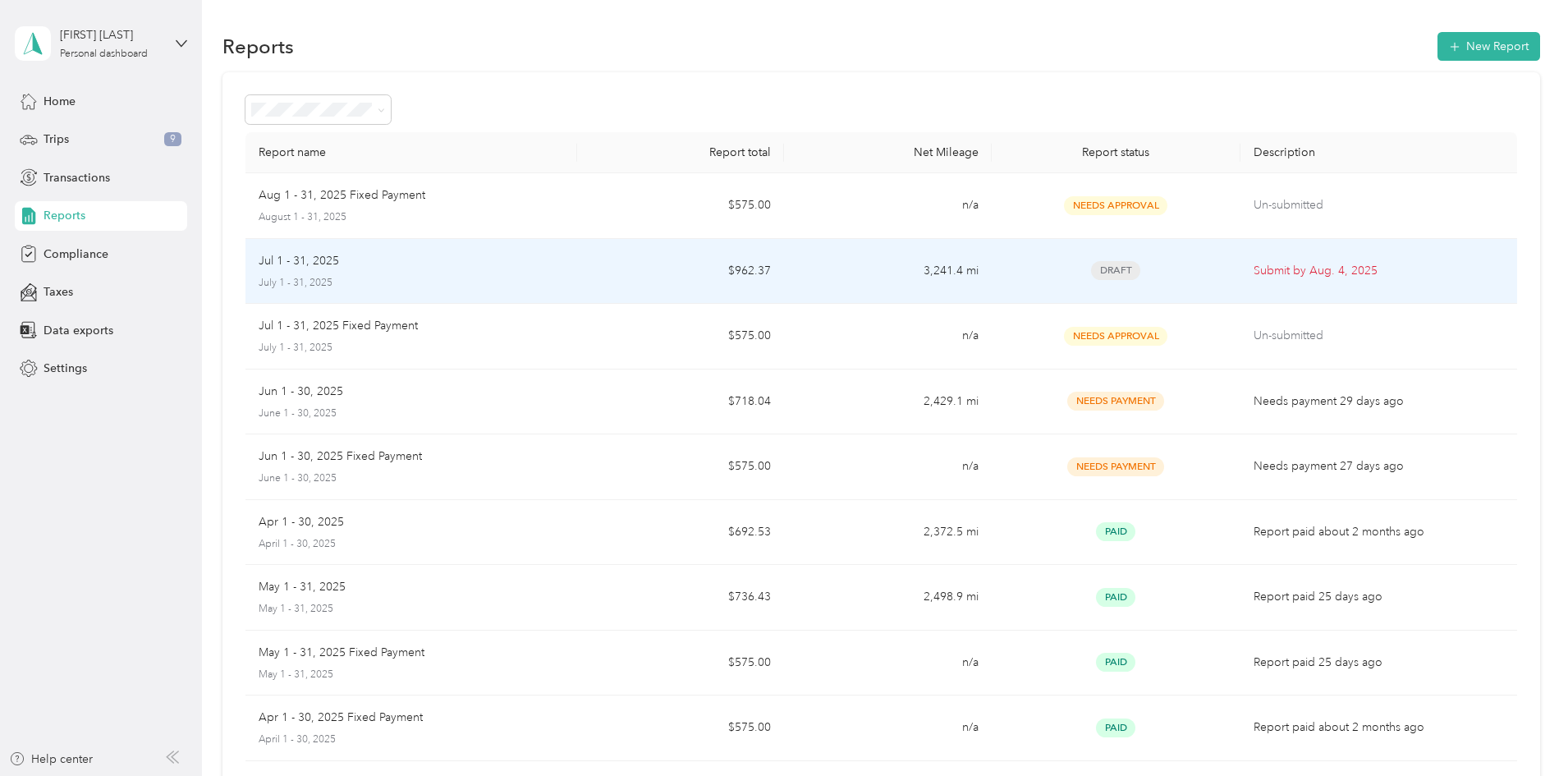 click on "[DATE] - [DATE] [DATE] - [DATE]" at bounding box center (411, 272) 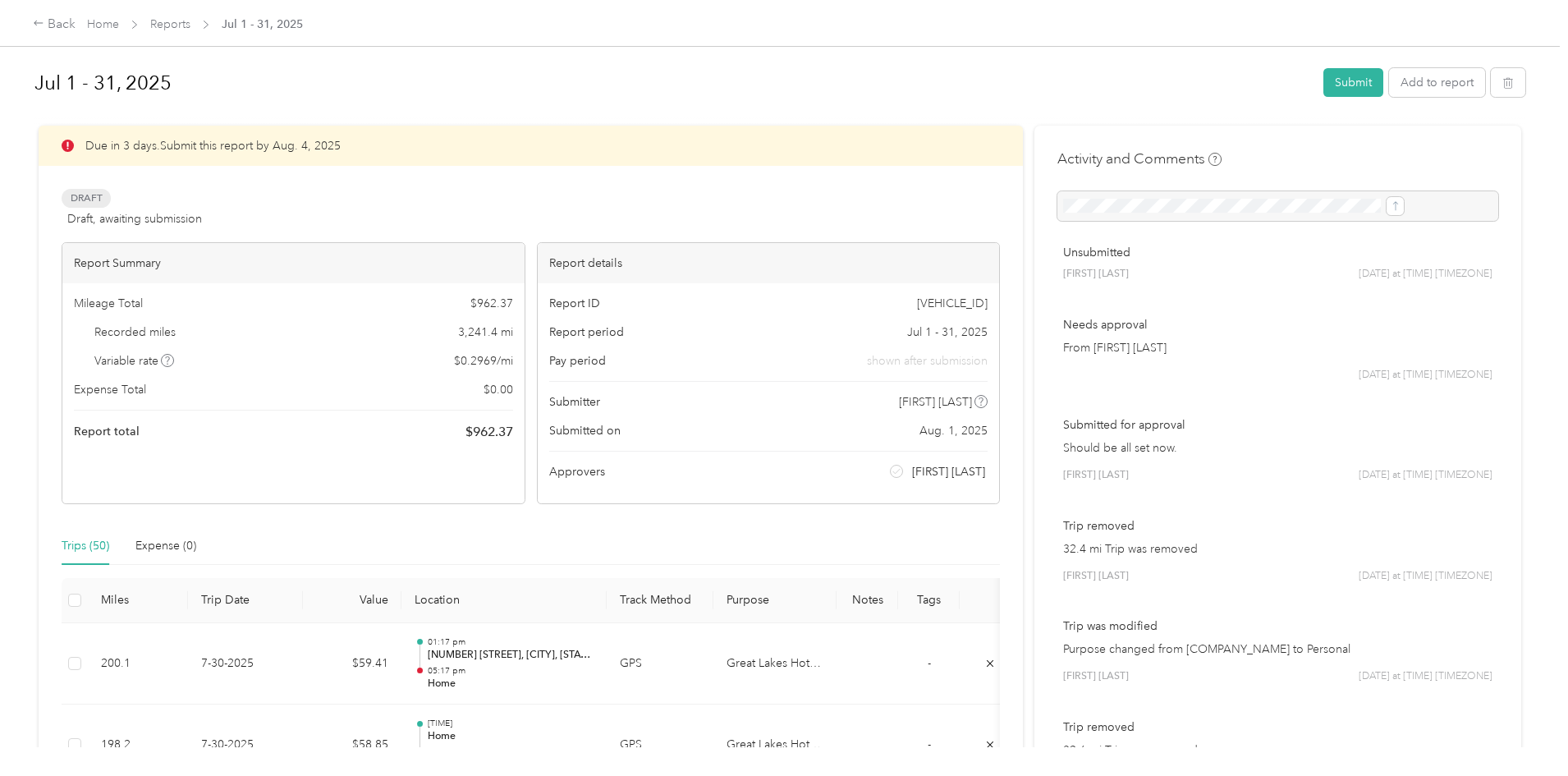 click at bounding box center [1277, 206] 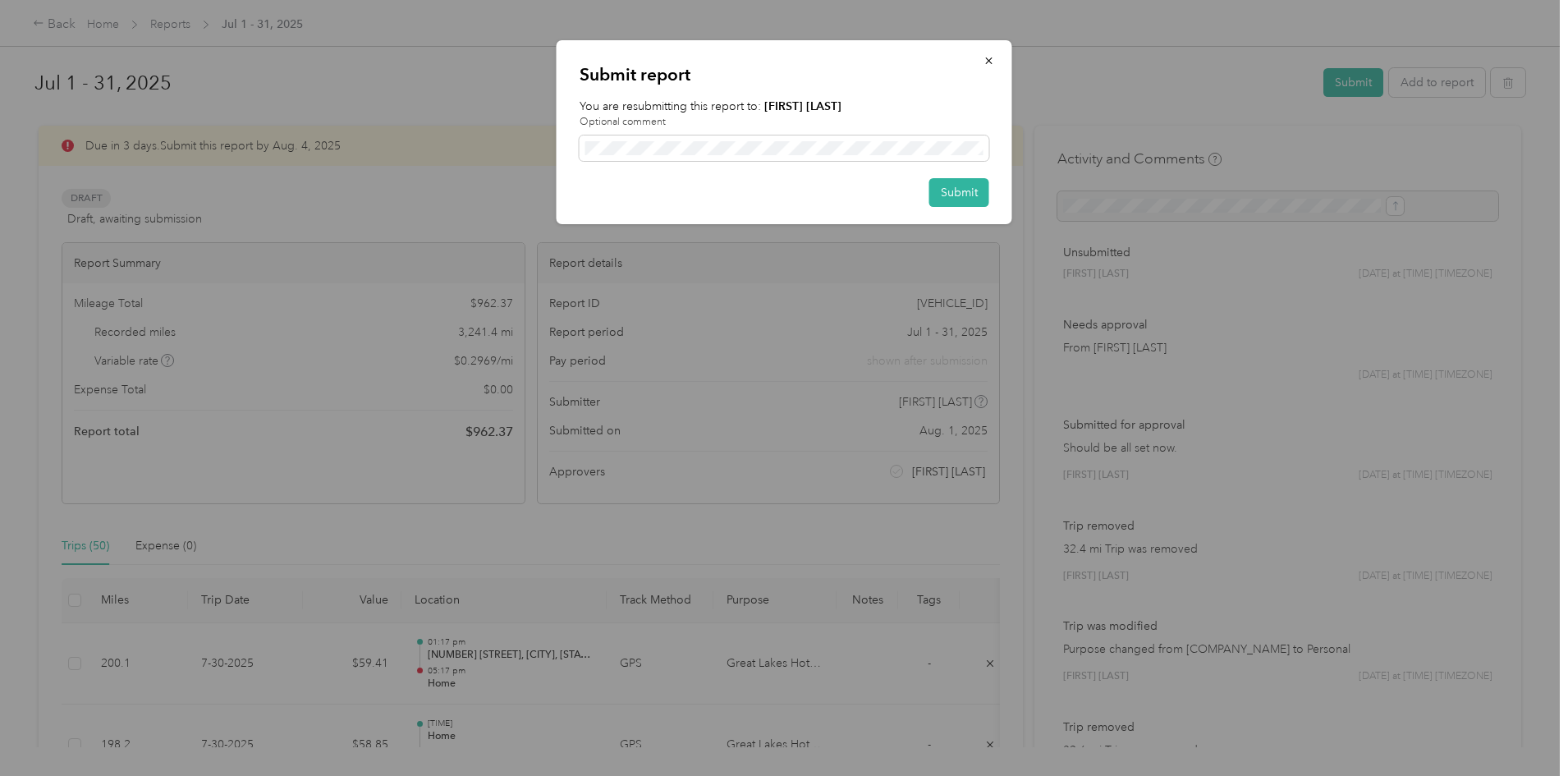 click on "Submit" at bounding box center [959, 192] 